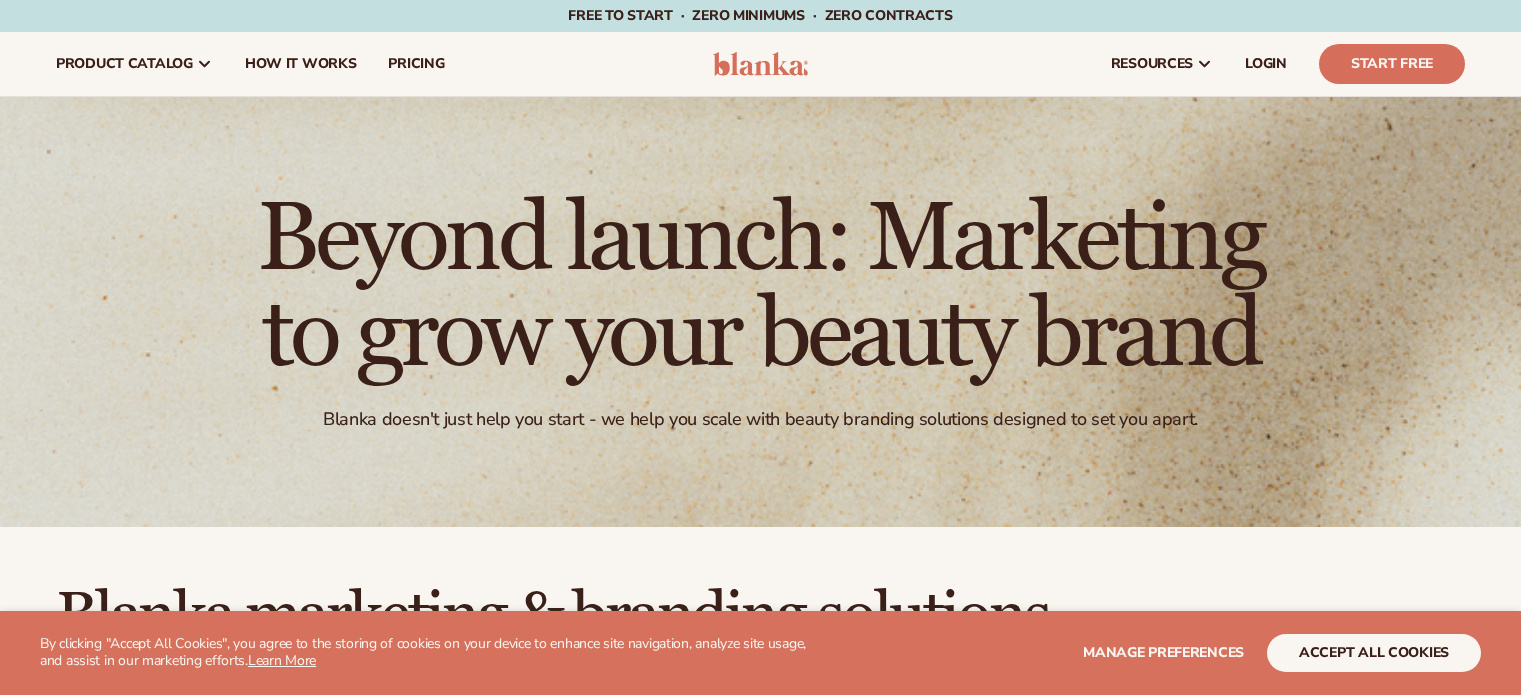 scroll, scrollTop: 600, scrollLeft: 0, axis: vertical 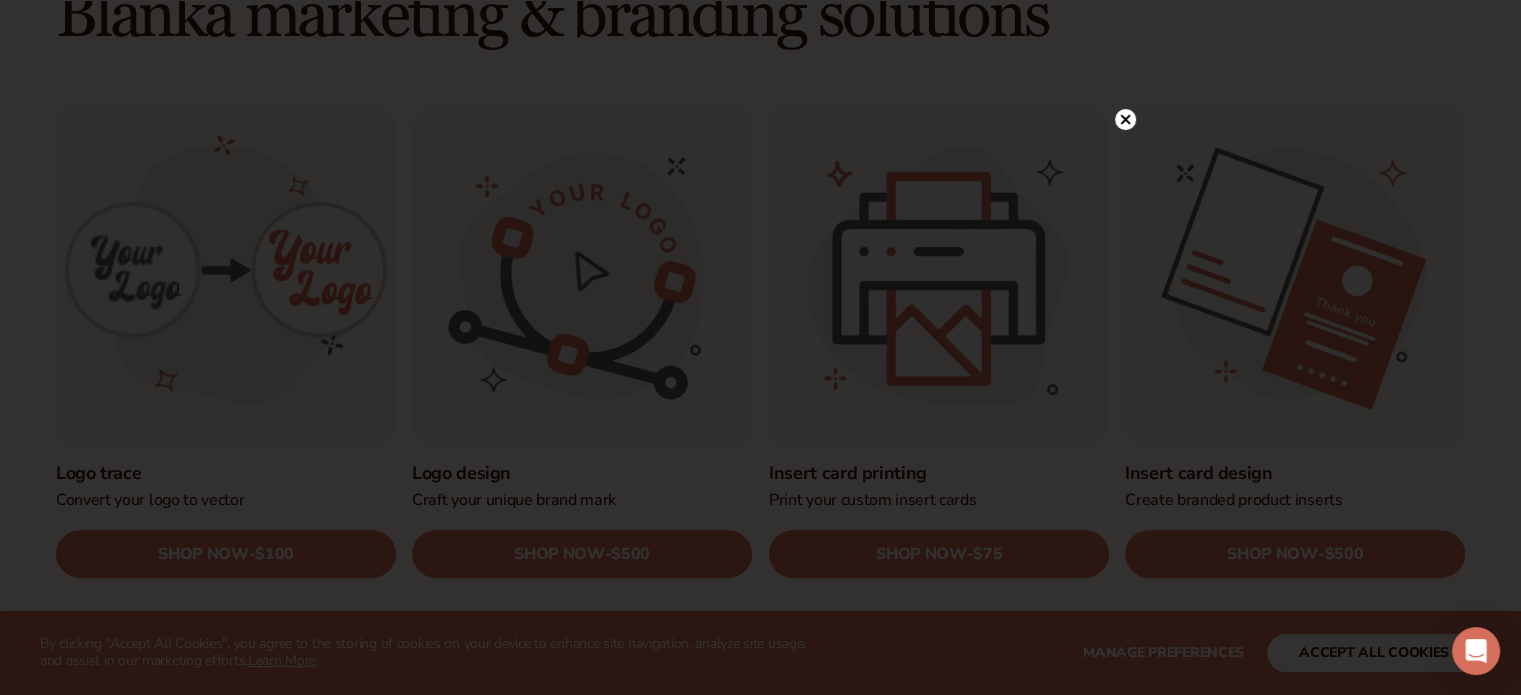 click at bounding box center (1125, 119) 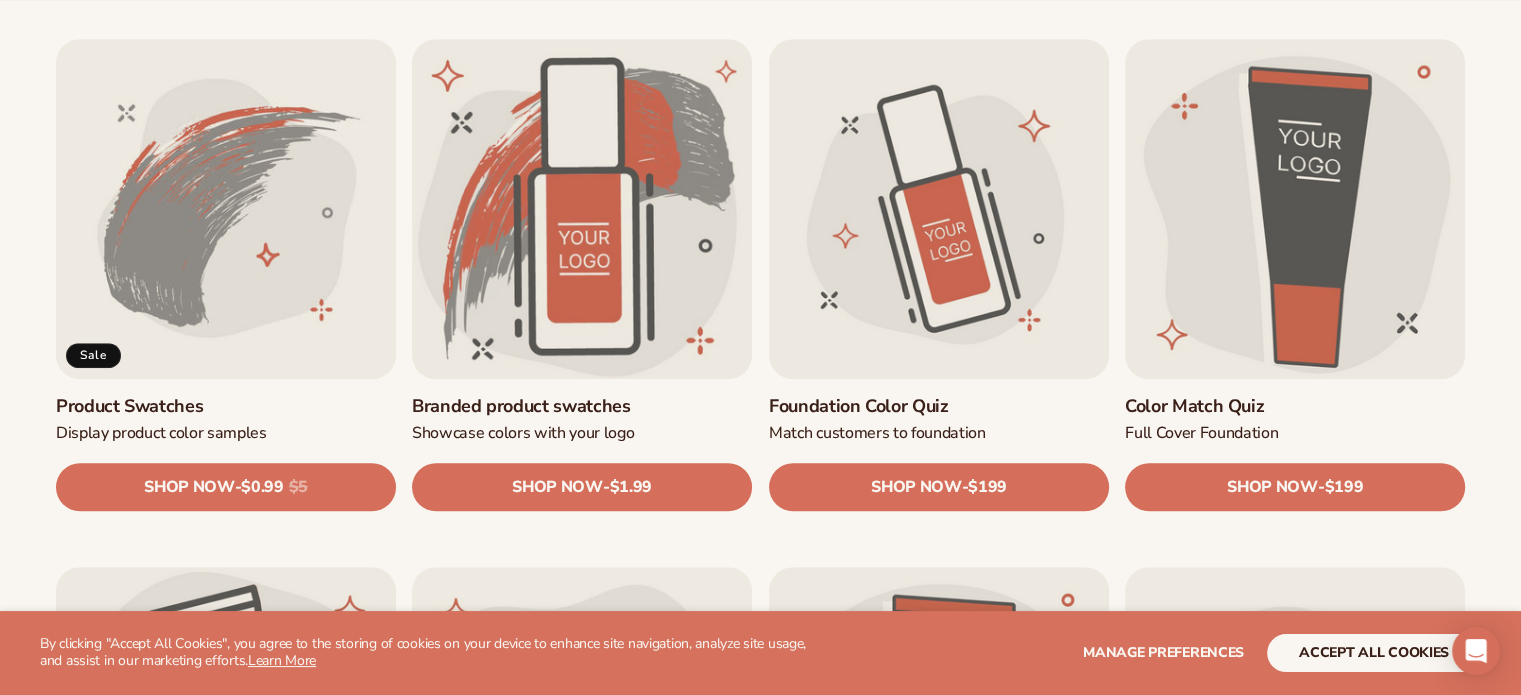 scroll, scrollTop: 1200, scrollLeft: 0, axis: vertical 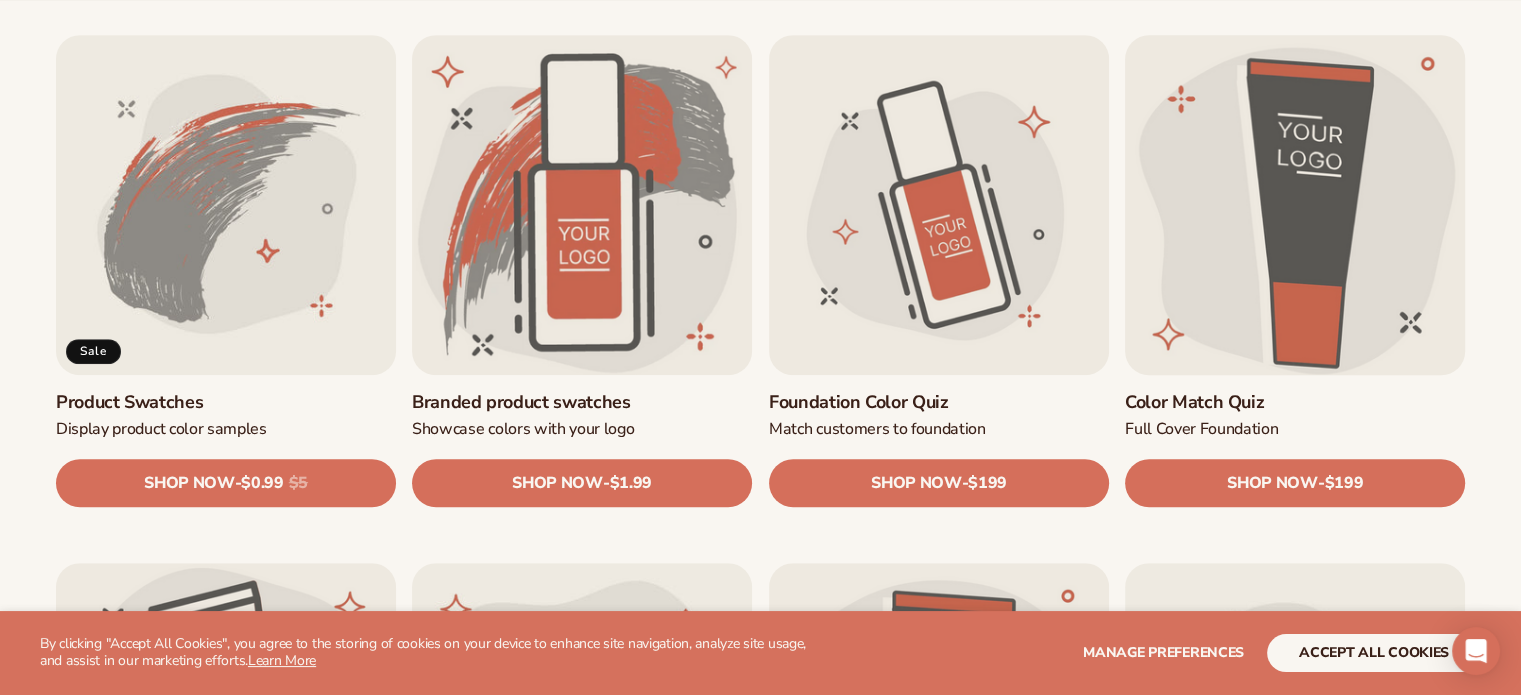 click on "Color Match Quiz" at bounding box center [1295, 402] 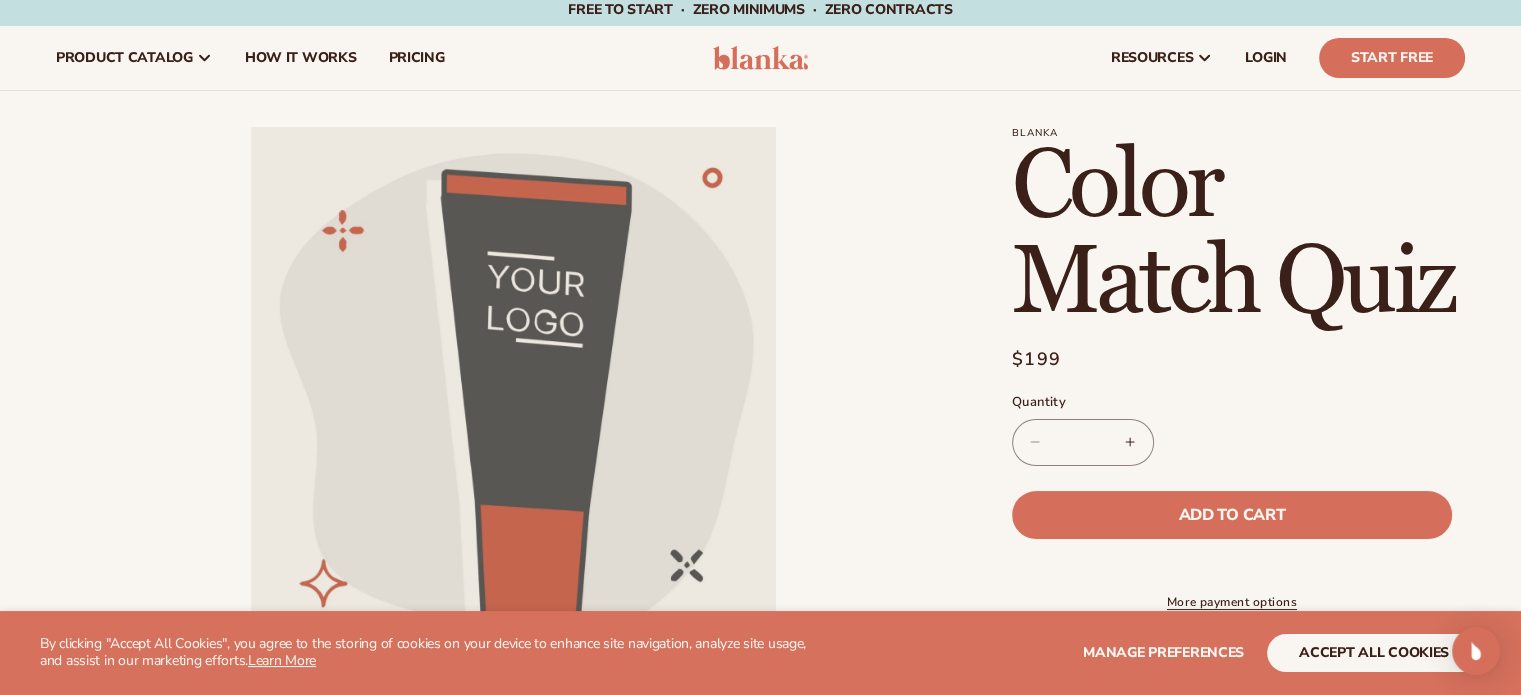 scroll, scrollTop: 0, scrollLeft: 0, axis: both 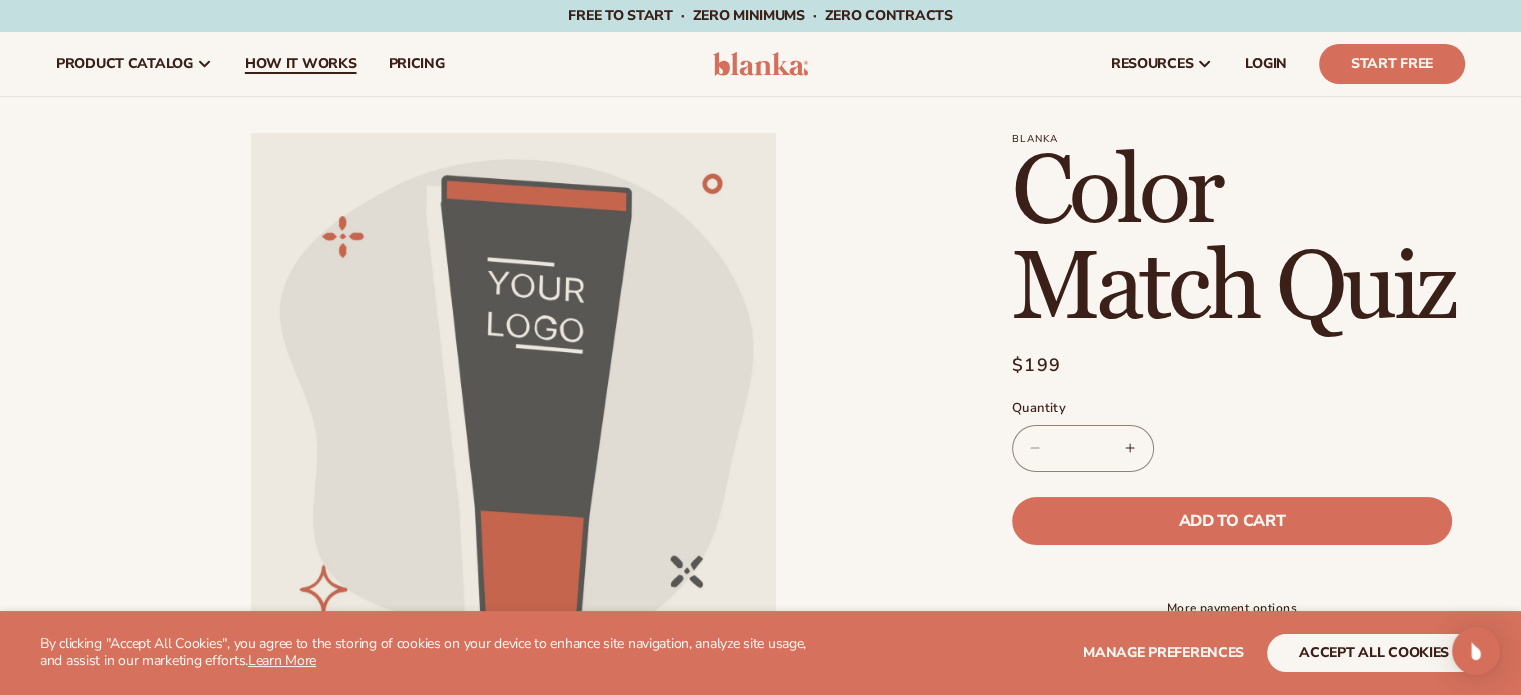 click on "How It Works" at bounding box center (301, 64) 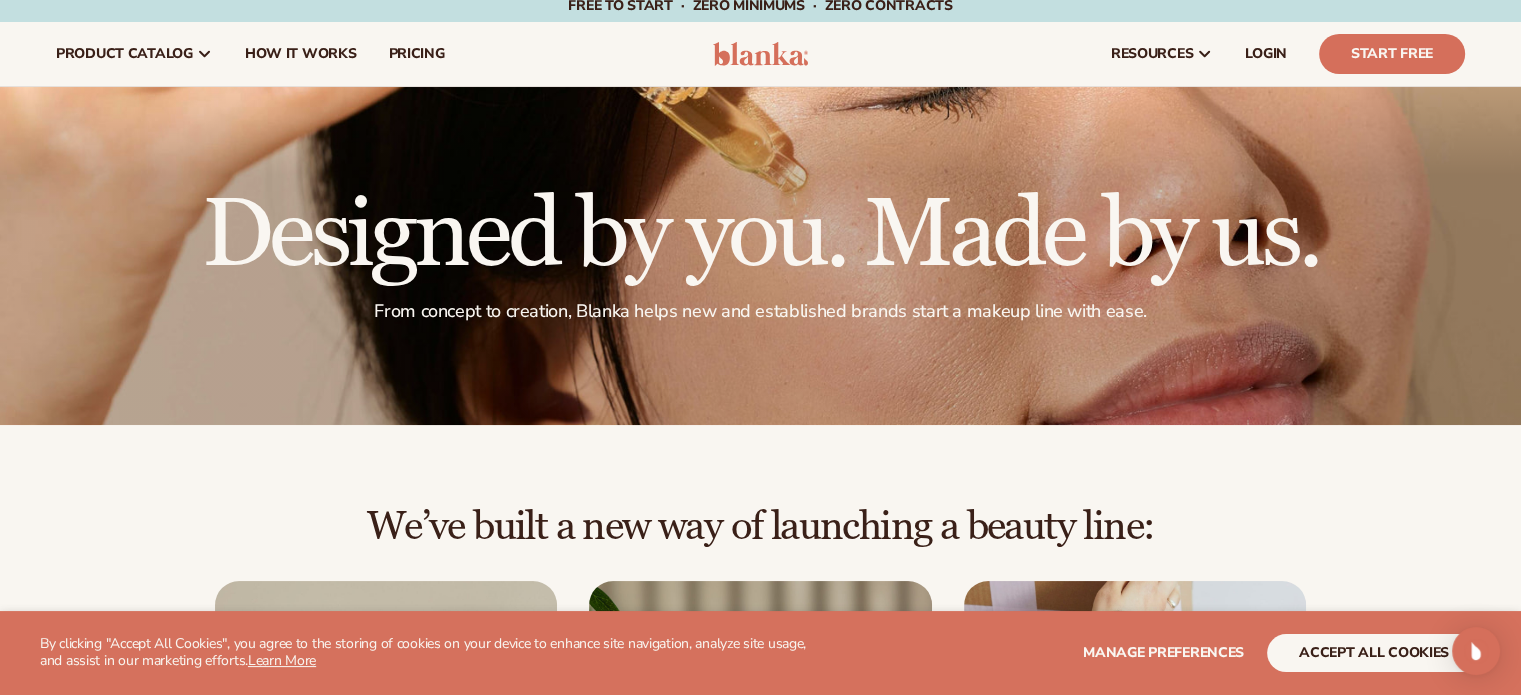 scroll, scrollTop: 0, scrollLeft: 0, axis: both 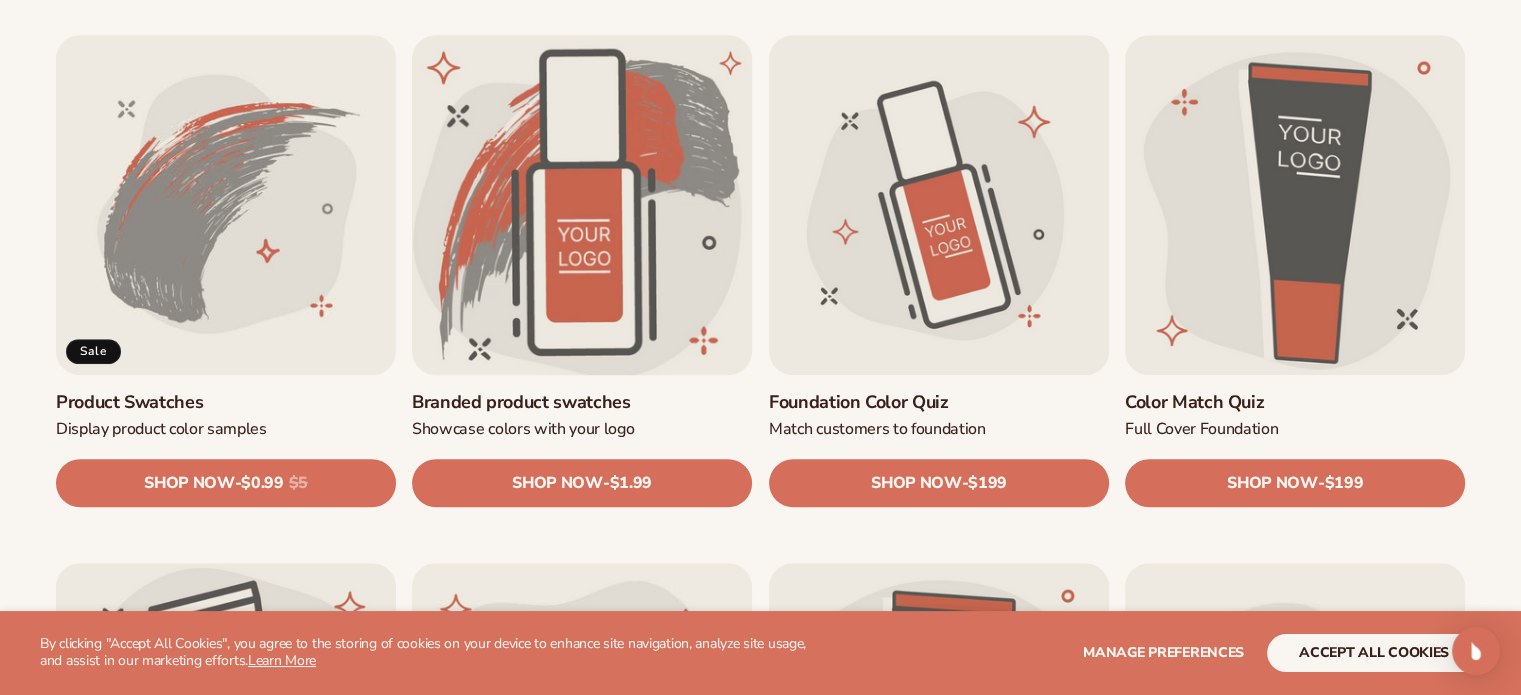 click on "Branded product swatches" at bounding box center (582, 402) 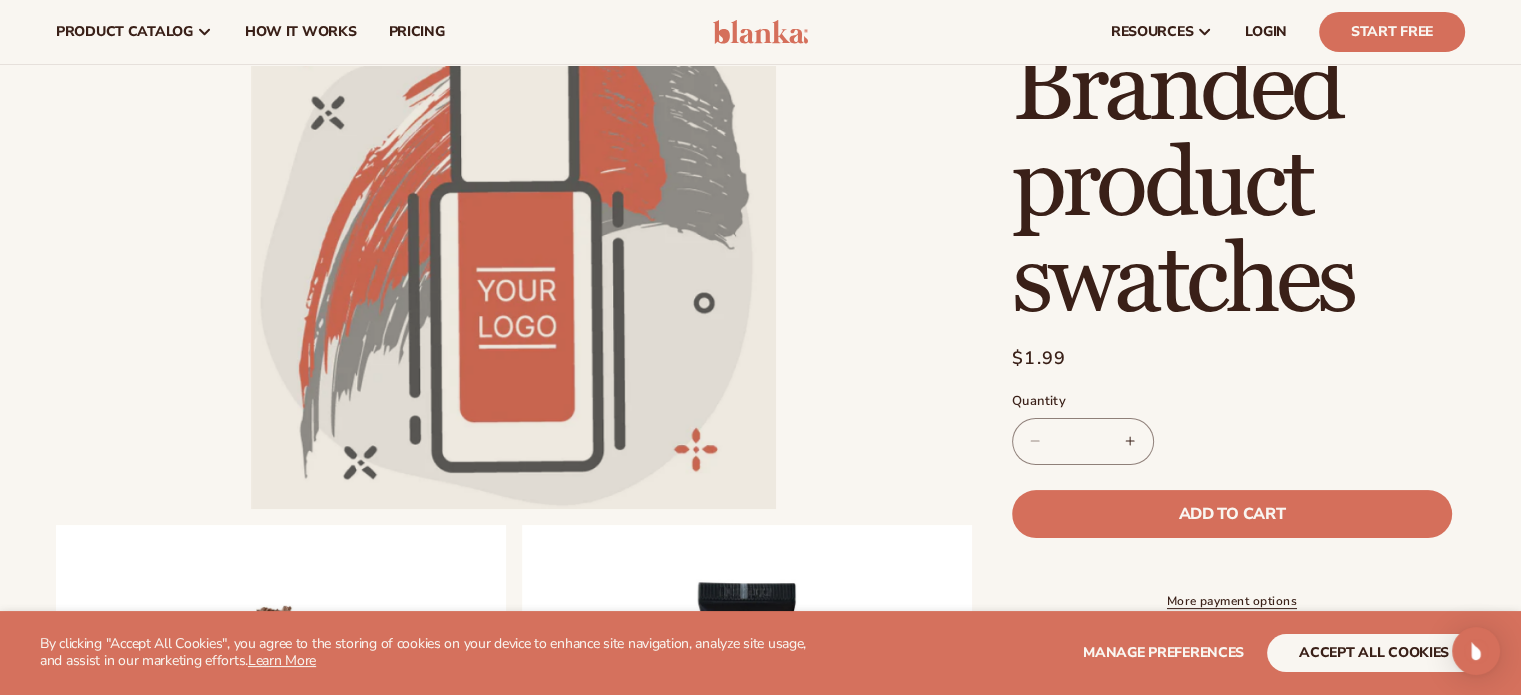 scroll, scrollTop: 0, scrollLeft: 0, axis: both 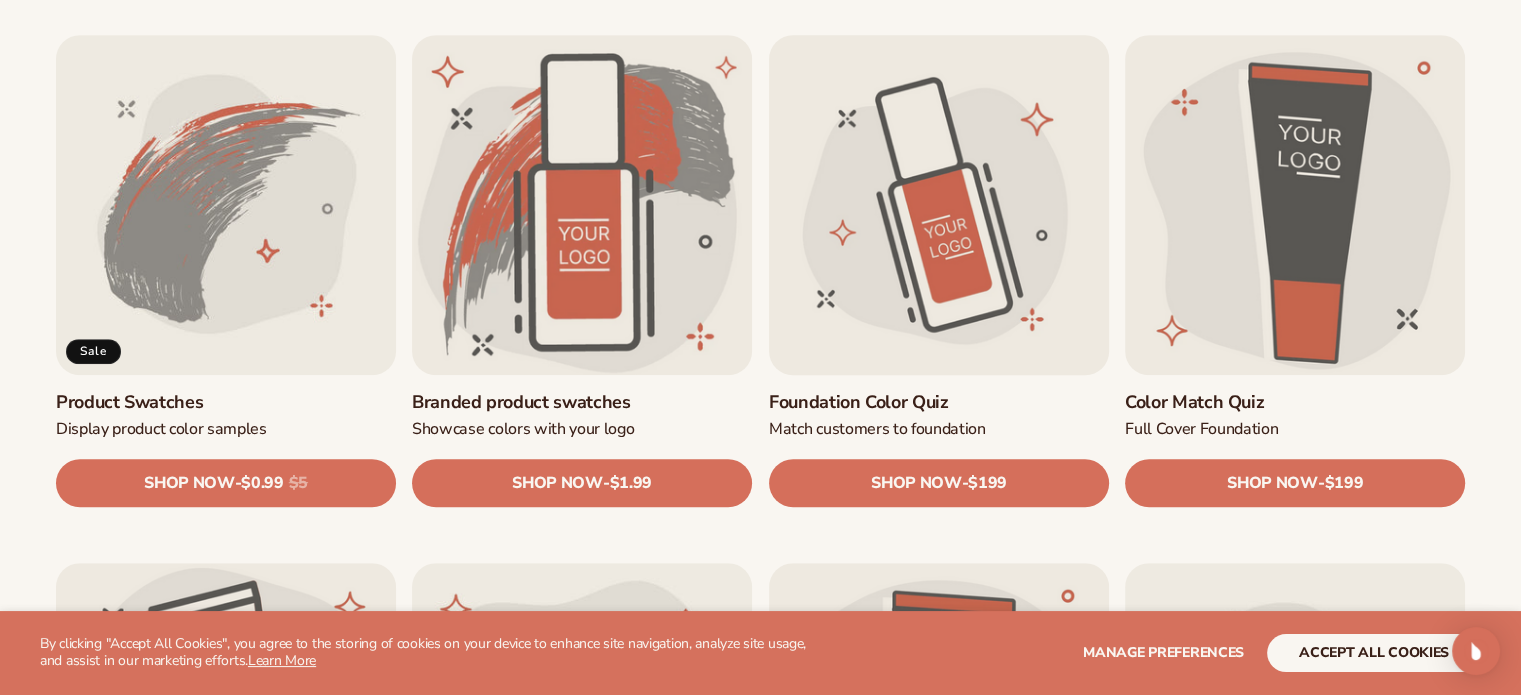 click on "Foundation Color Quiz" at bounding box center (939, 402) 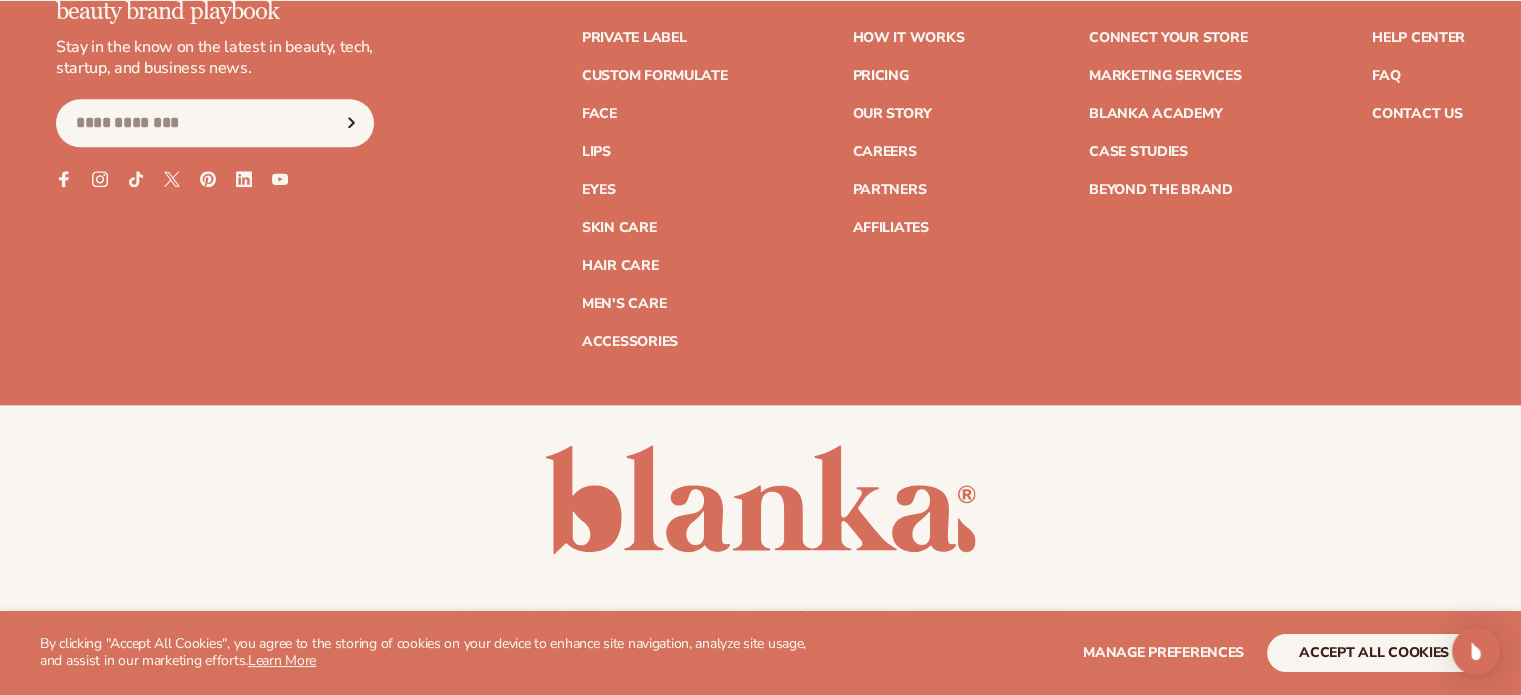 scroll, scrollTop: 2407, scrollLeft: 0, axis: vertical 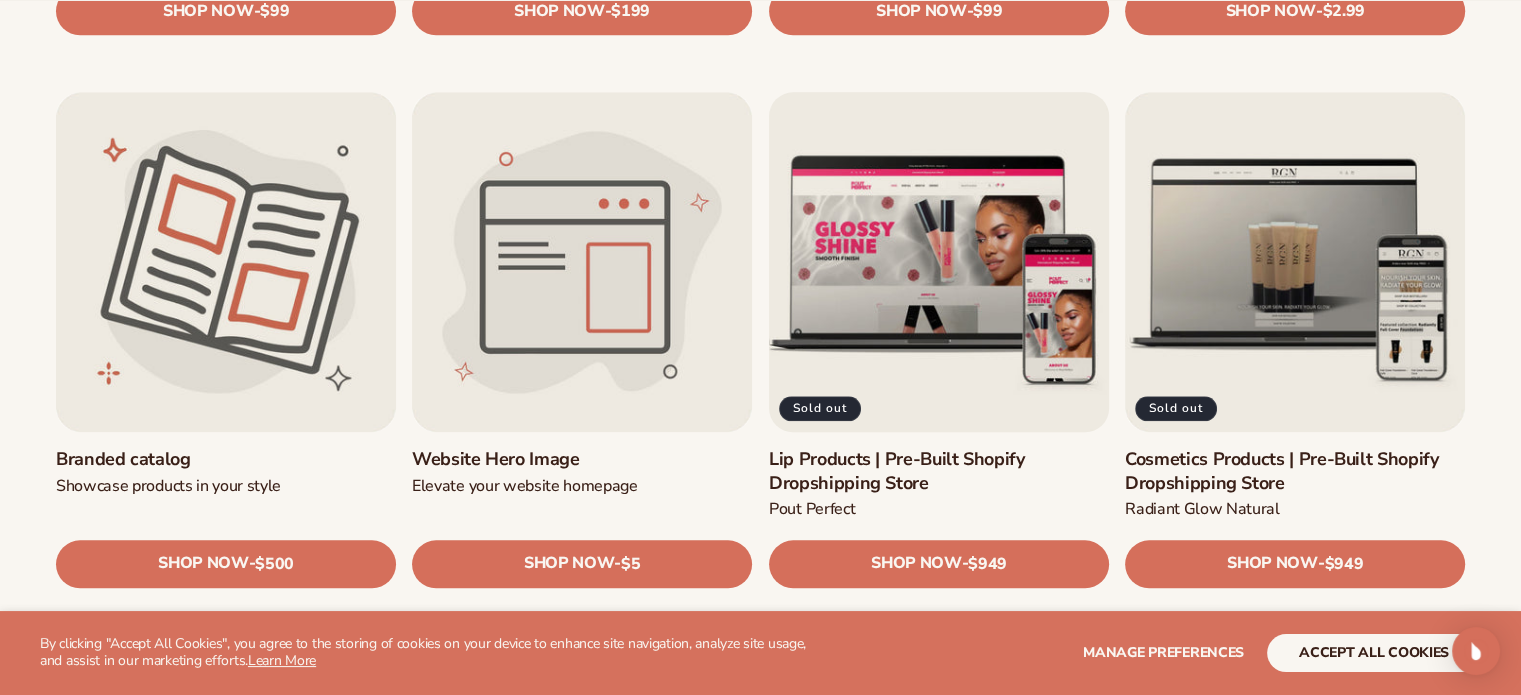 click on "Lip Products | Pre-Built Shopify Dropshipping Store" at bounding box center [939, 471] 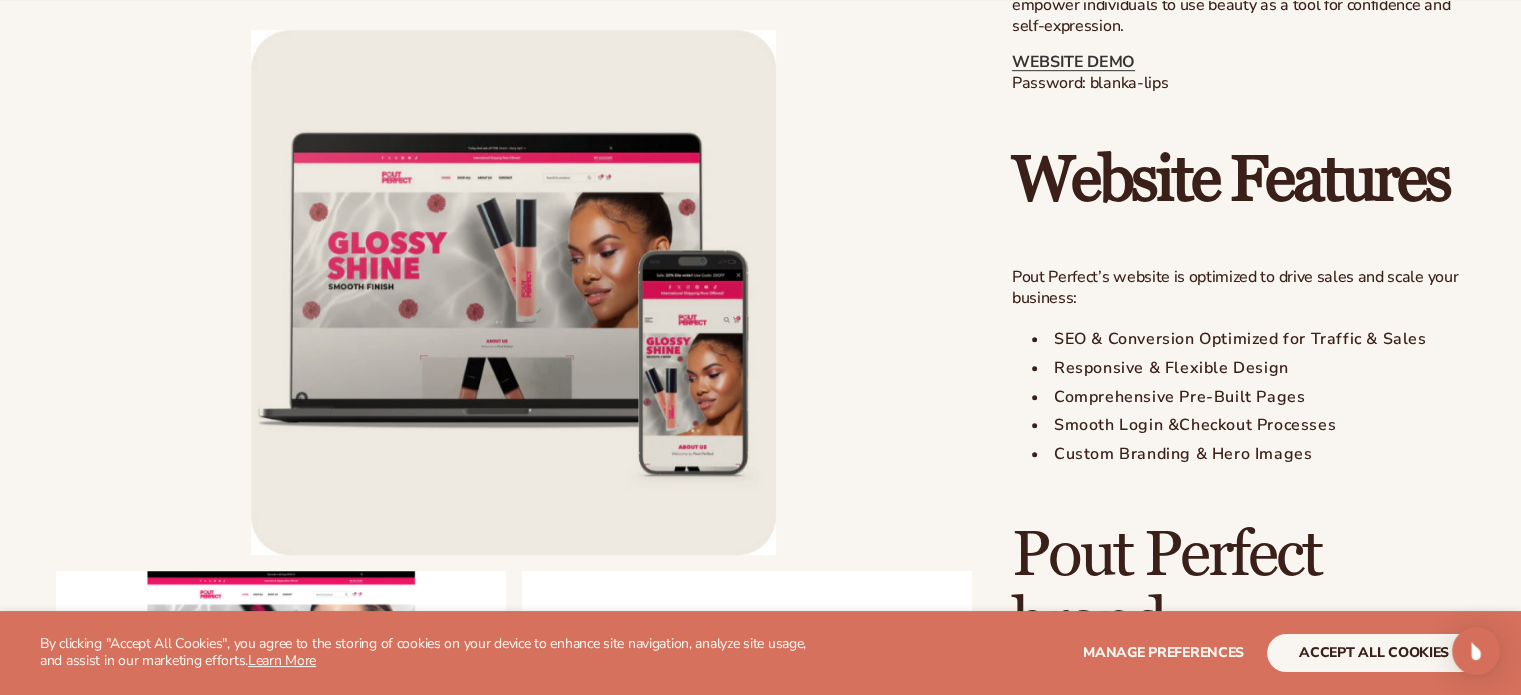 scroll, scrollTop: 1200, scrollLeft: 0, axis: vertical 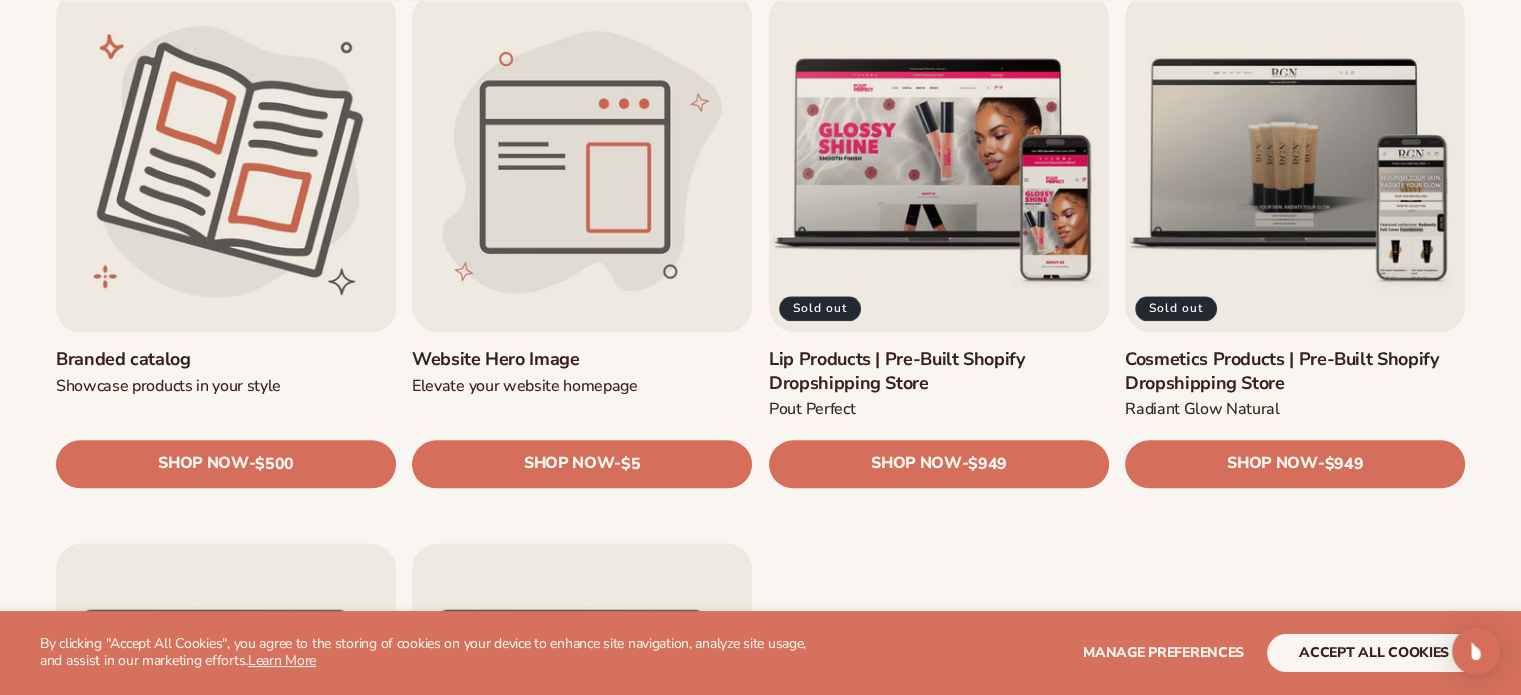 click on "Branded catalog" at bounding box center [226, 359] 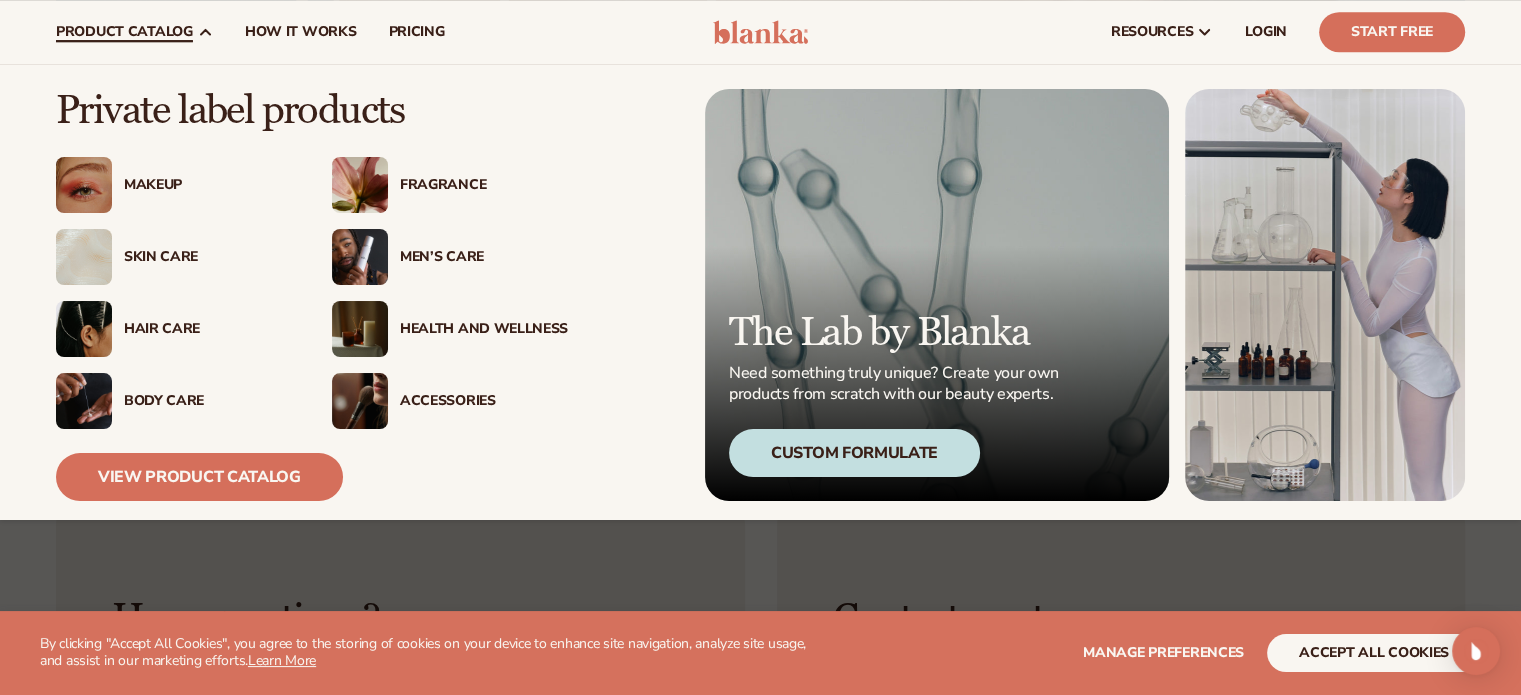 scroll, scrollTop: 1300, scrollLeft: 0, axis: vertical 